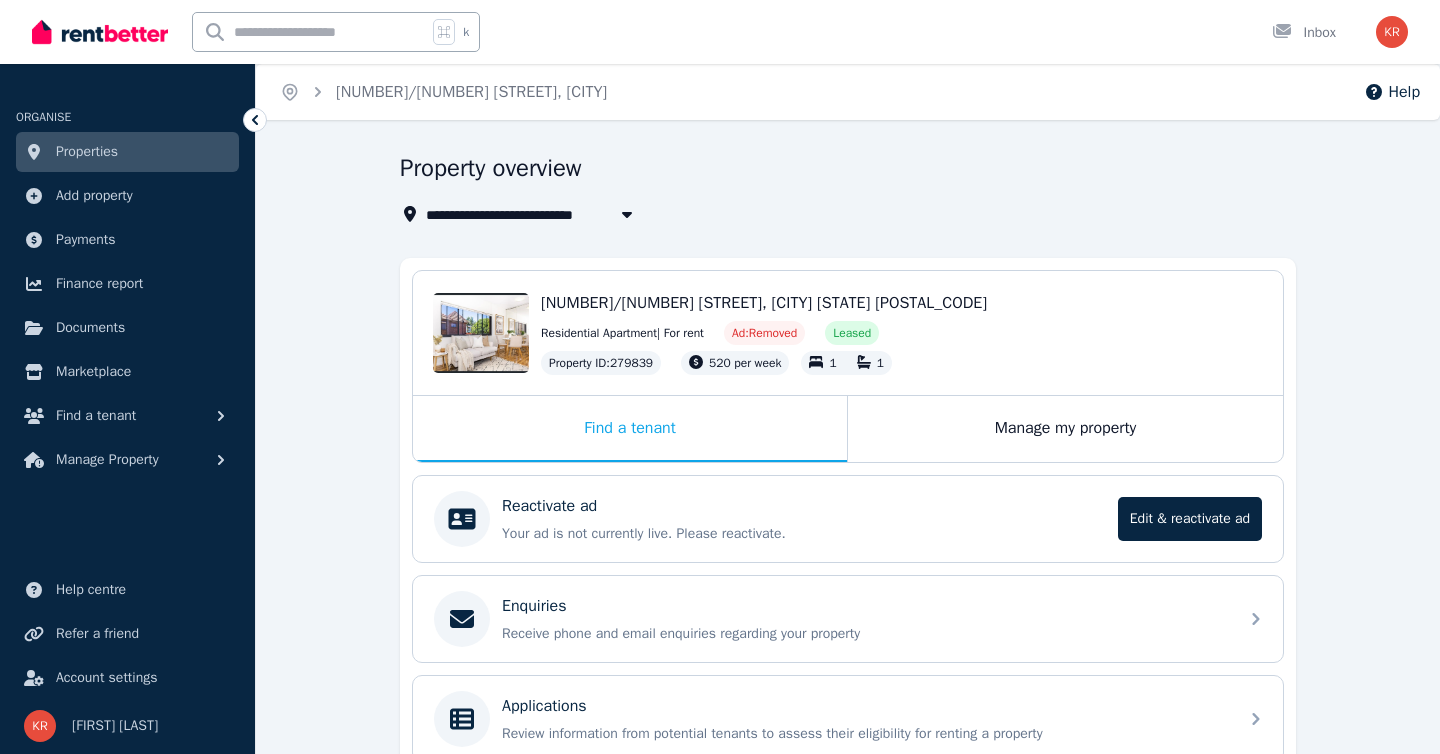 scroll, scrollTop: 0, scrollLeft: 0, axis: both 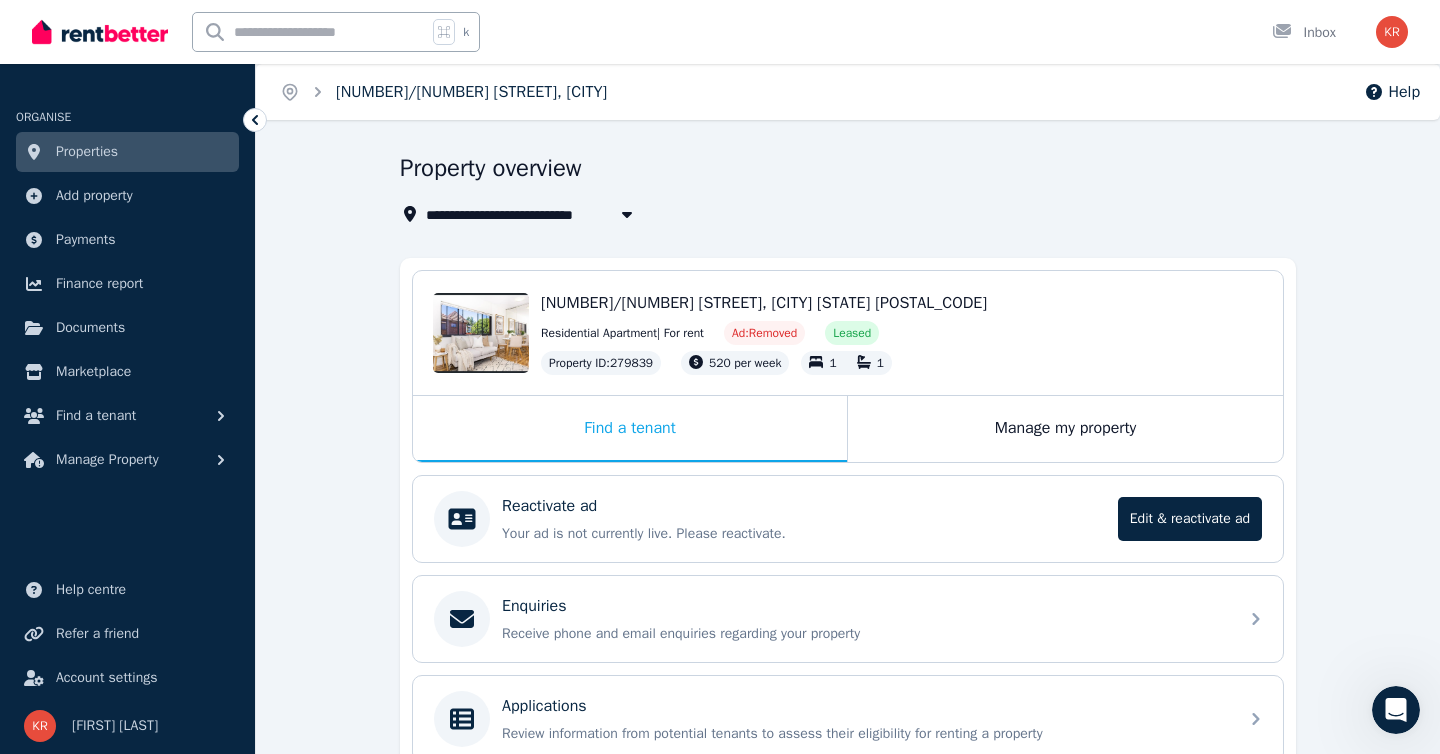 click on "[NUMBER]/[NUMBER] [STREET], [CITY]" at bounding box center (471, 92) 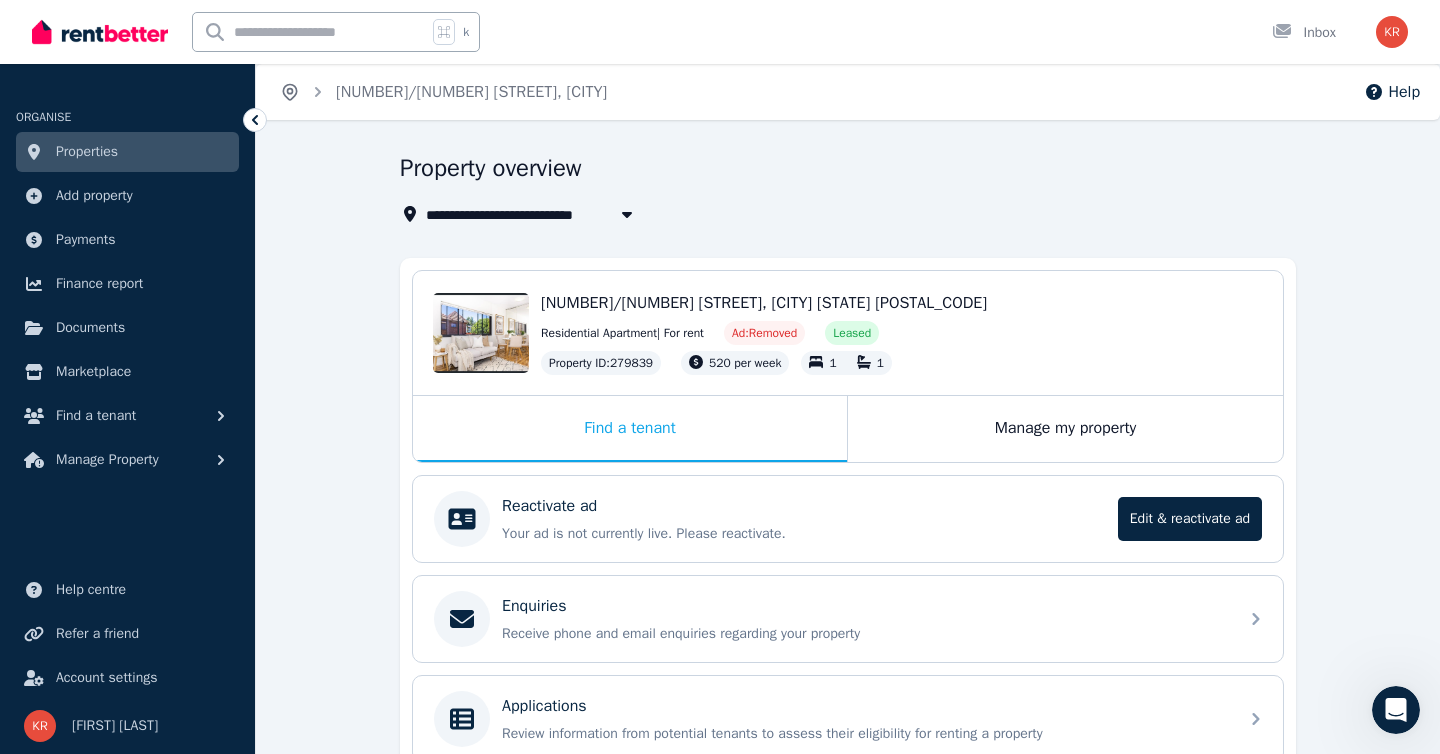 click 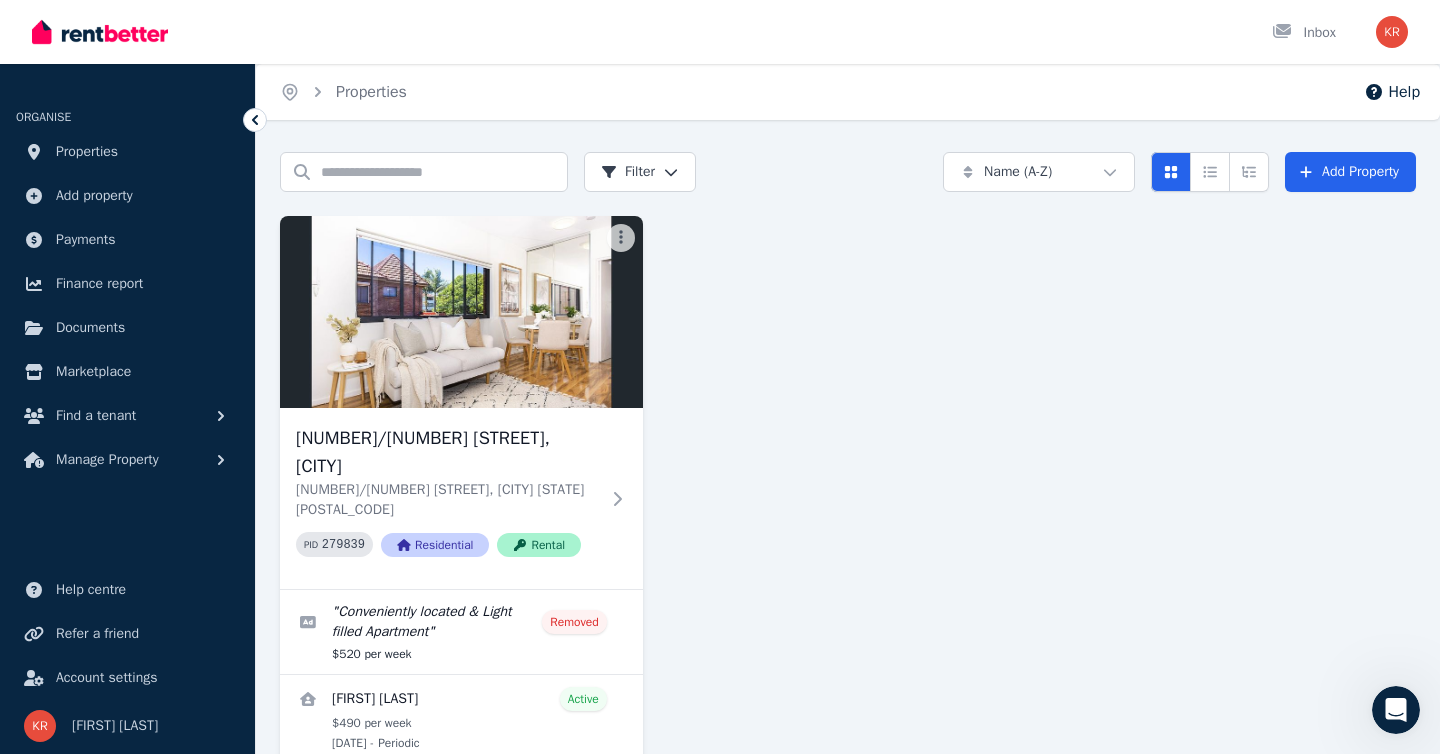 scroll, scrollTop: 46, scrollLeft: 0, axis: vertical 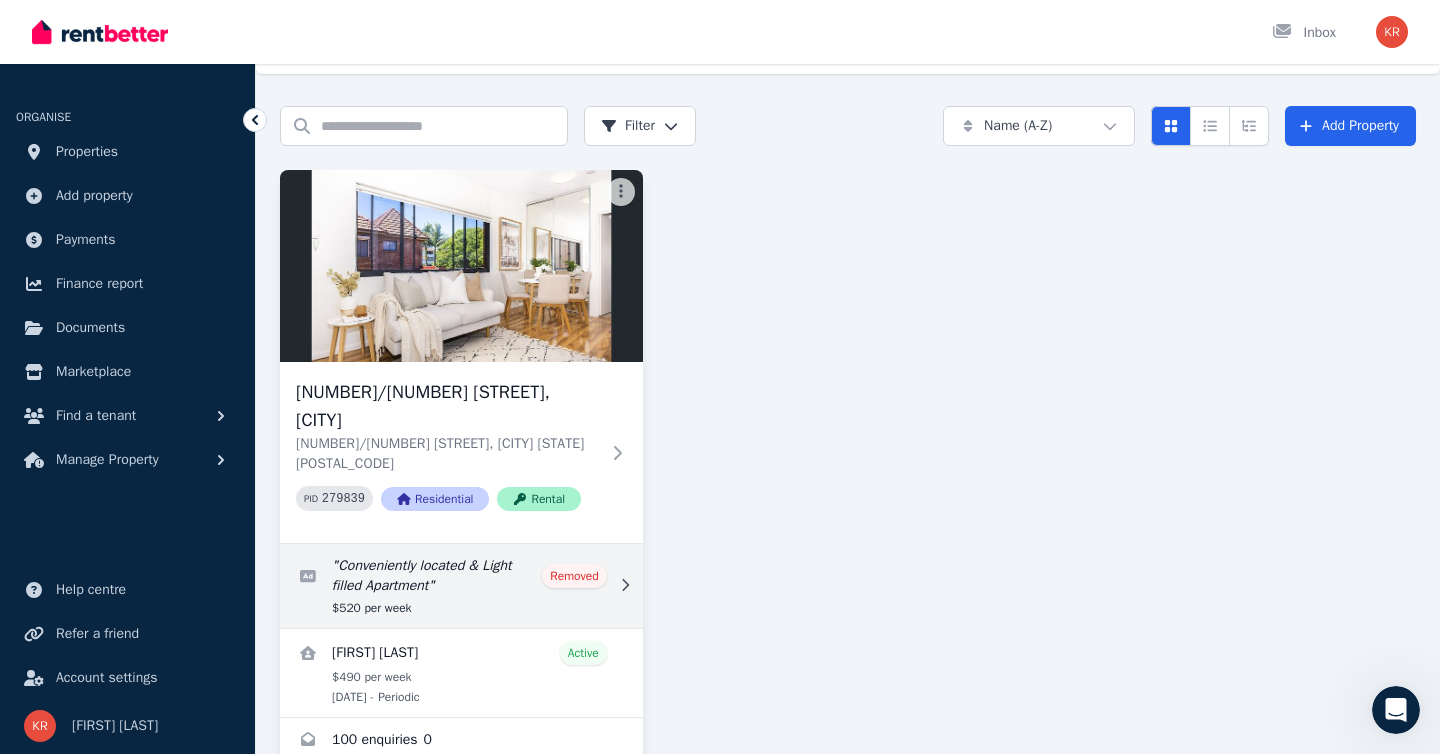 click at bounding box center (461, 586) 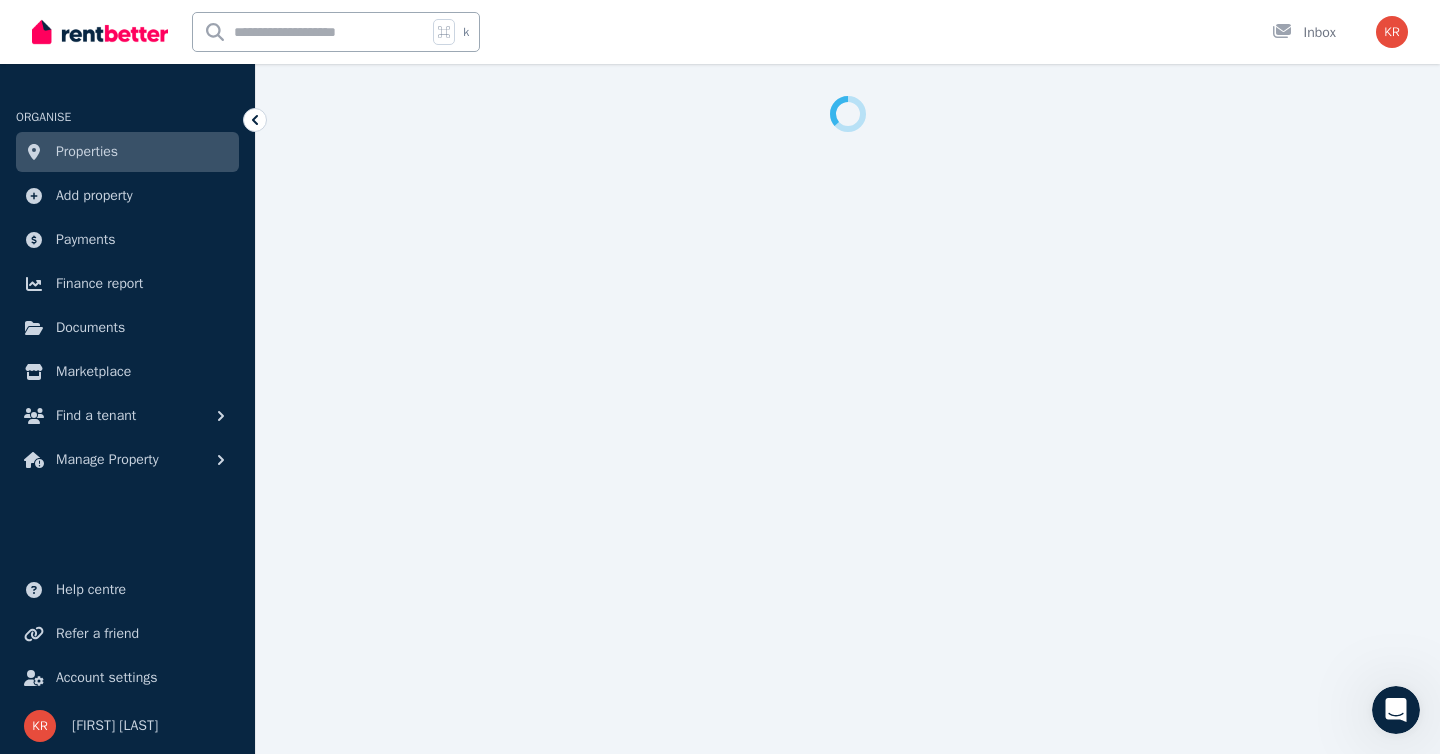 select on "***" 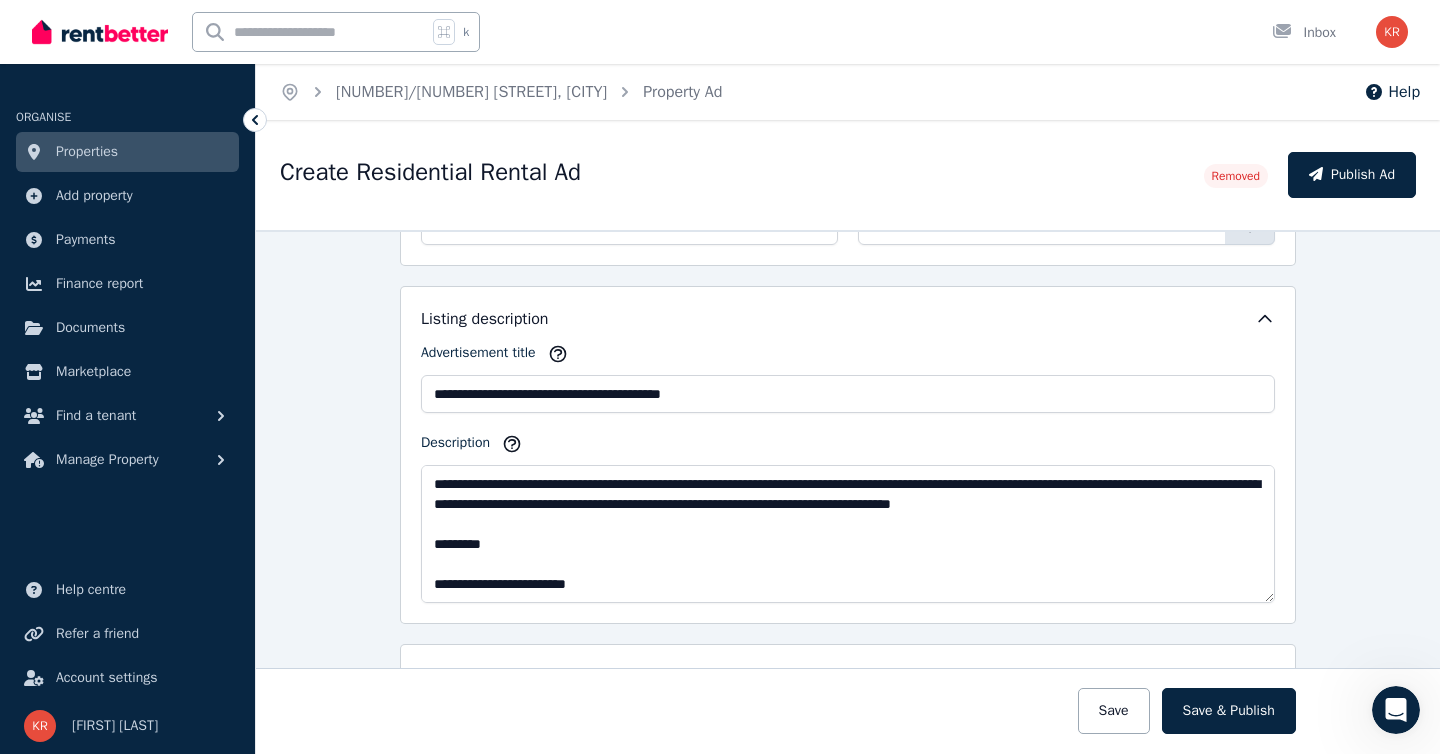 scroll, scrollTop: 967, scrollLeft: 0, axis: vertical 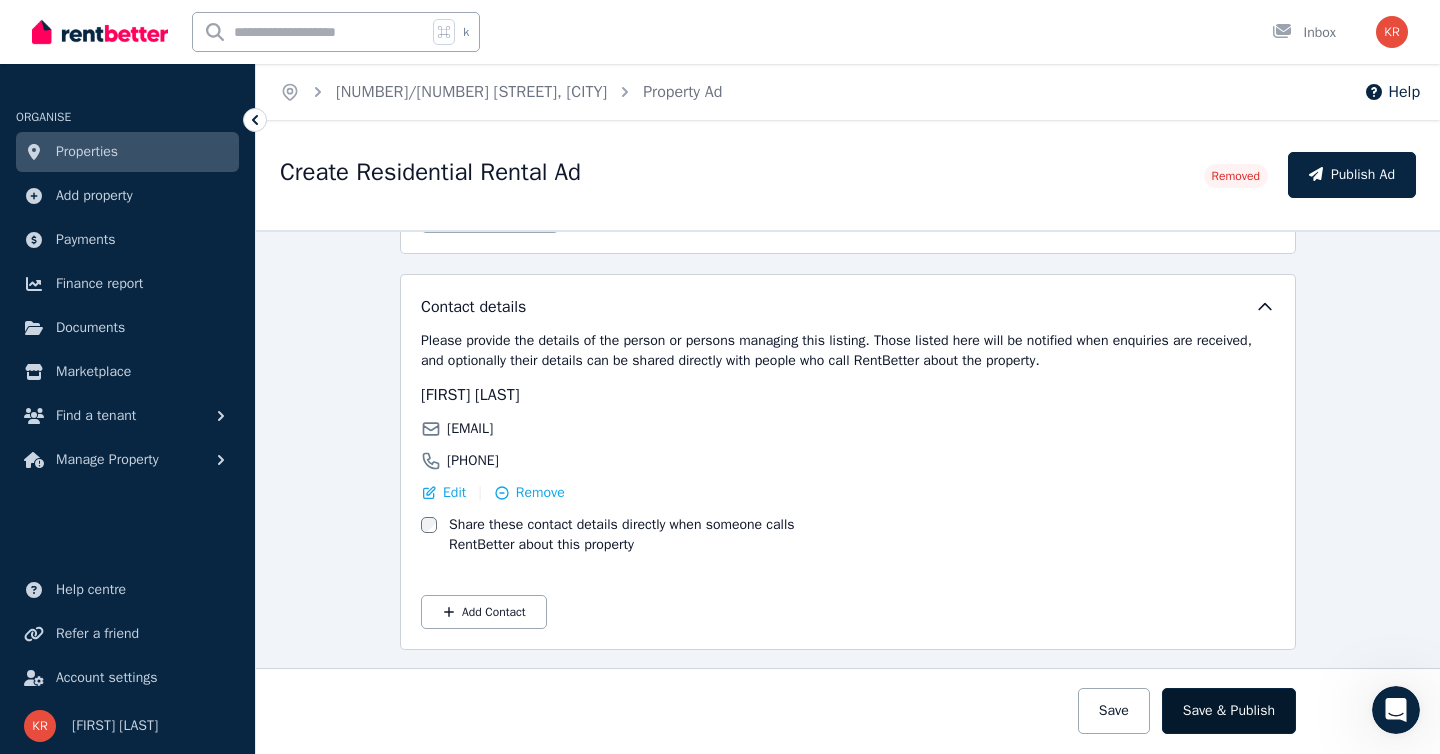 click on "Save & Publish" at bounding box center [1229, 711] 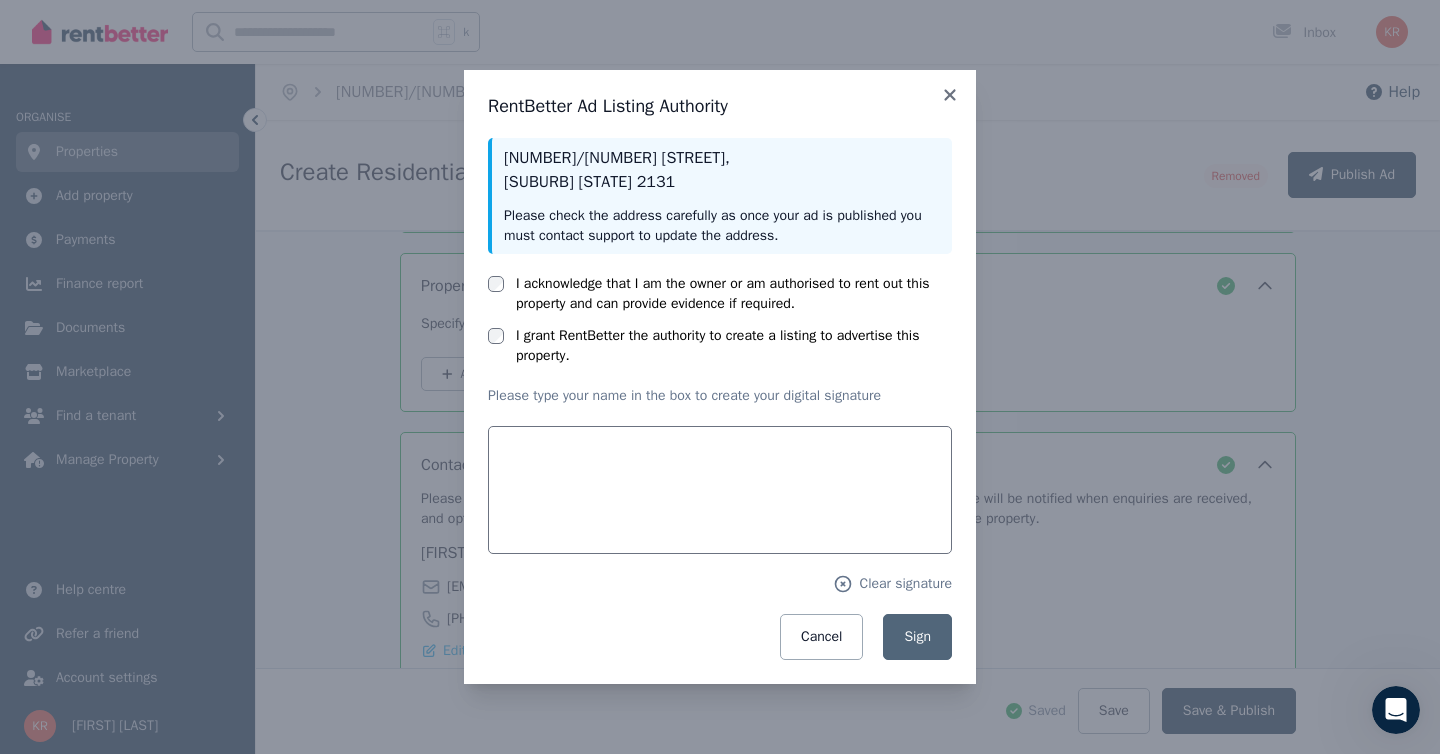 scroll, scrollTop: 3374, scrollLeft: 0, axis: vertical 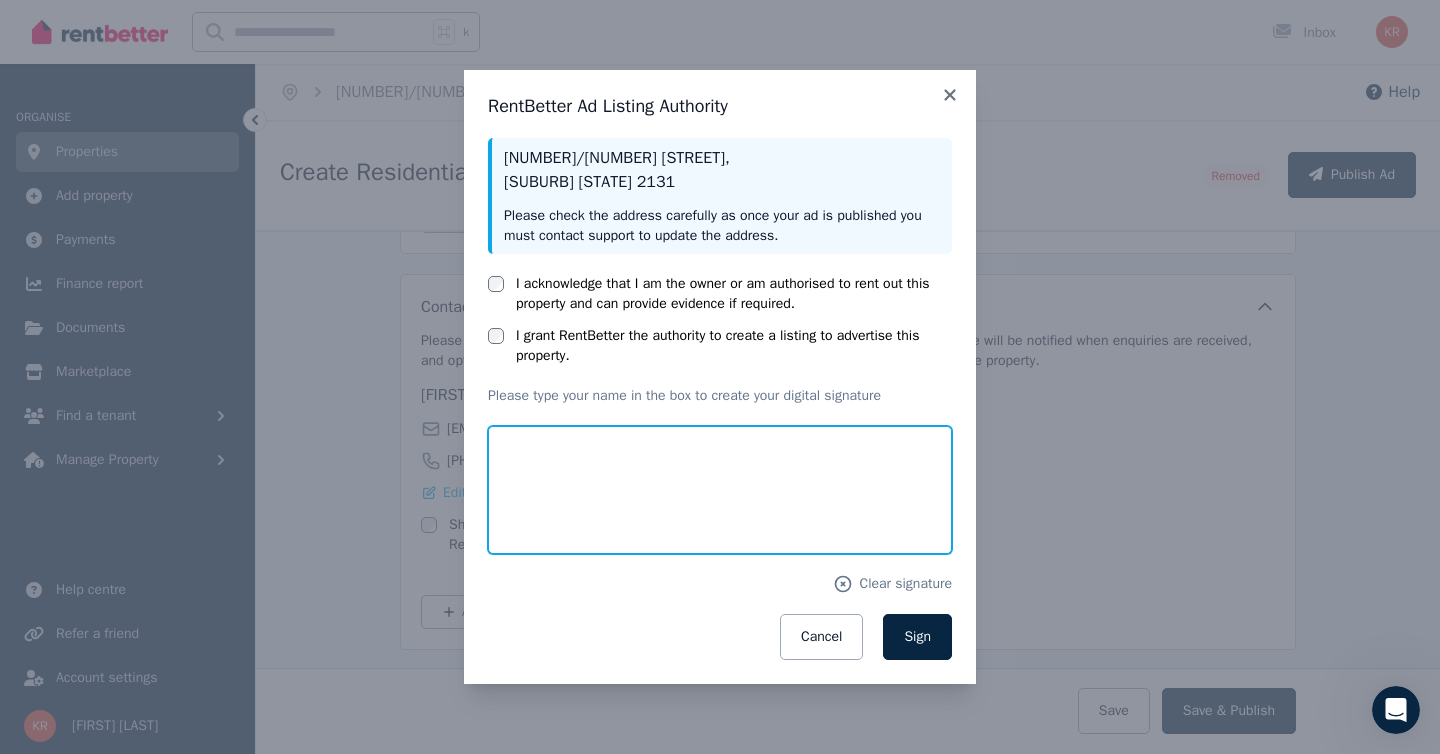 click at bounding box center [720, 490] 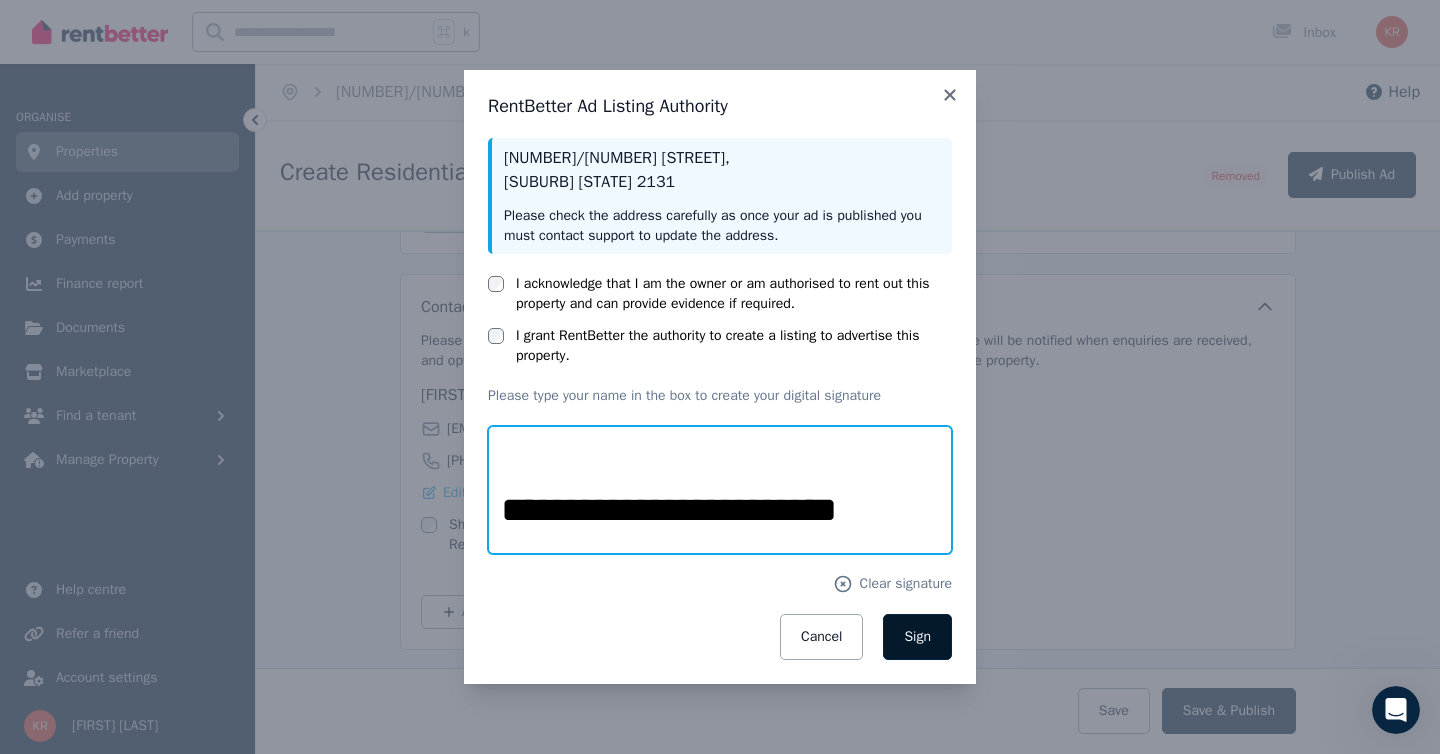 type on "**********" 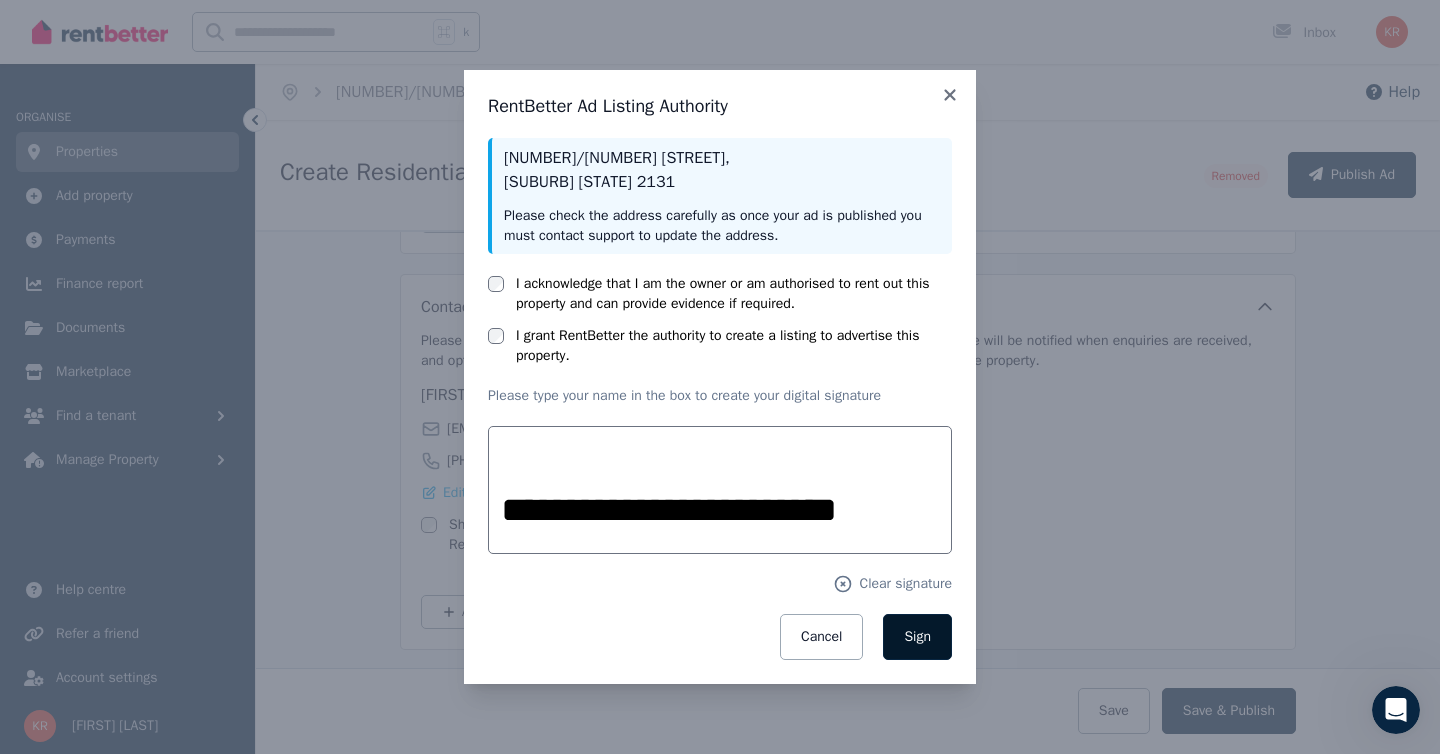 click on "Sign" at bounding box center [917, 636] 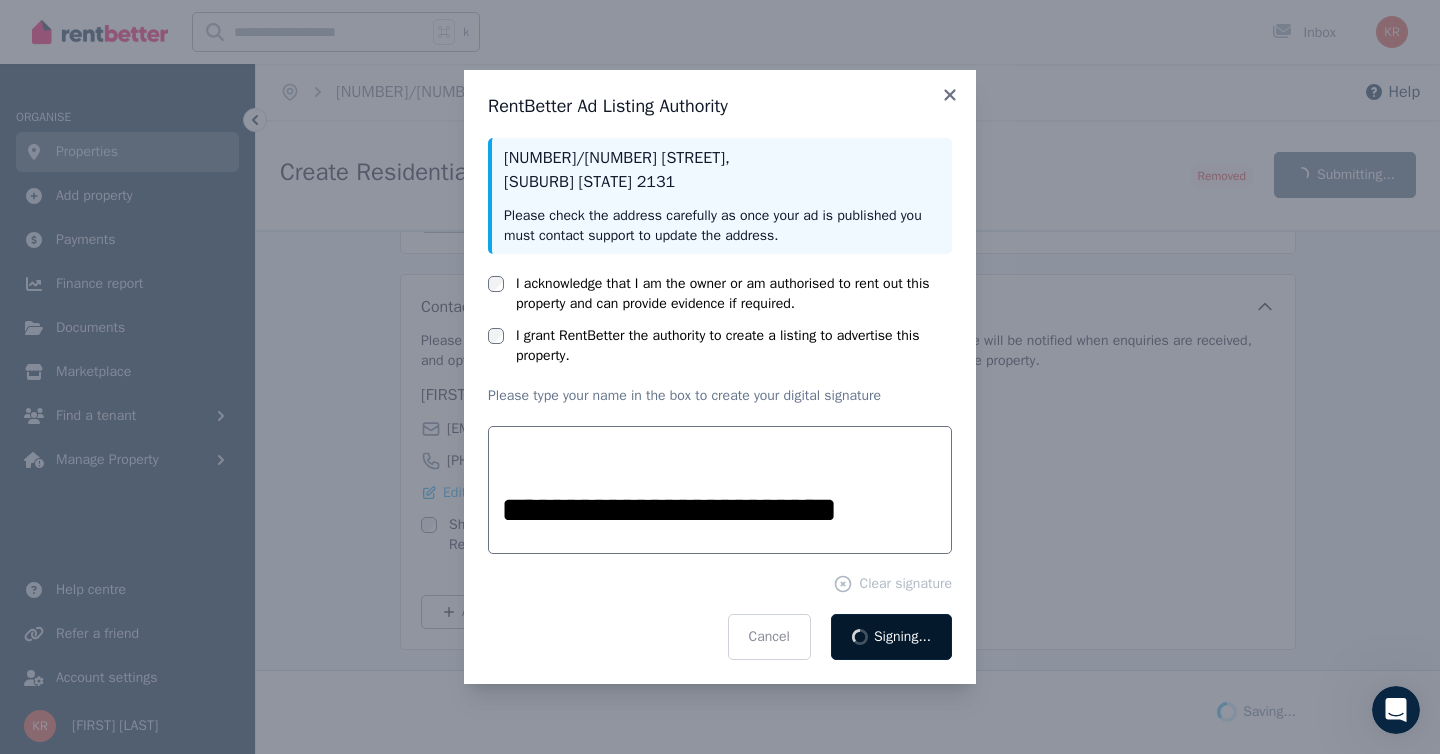 scroll, scrollTop: 3372, scrollLeft: 0, axis: vertical 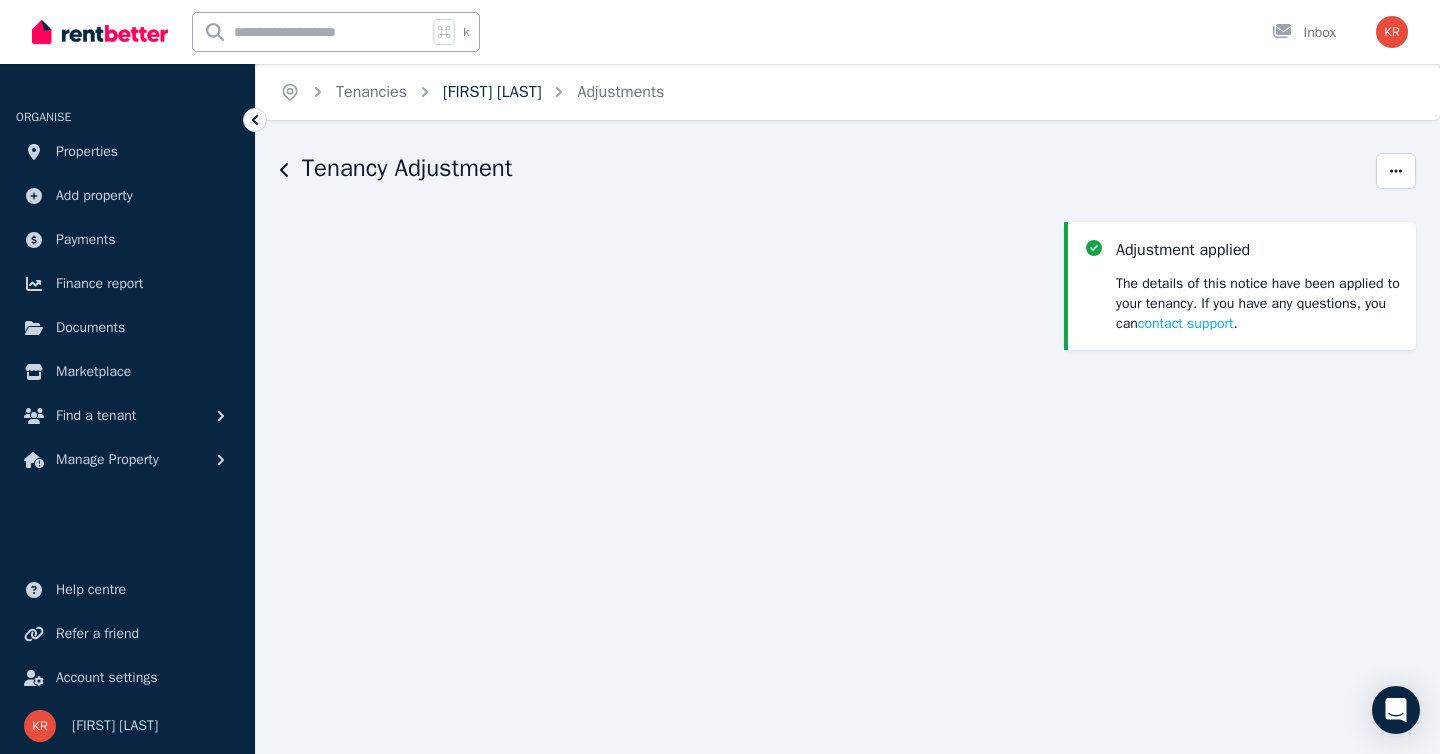 click on "[FIRST] [LAST]" at bounding box center [492, 92] 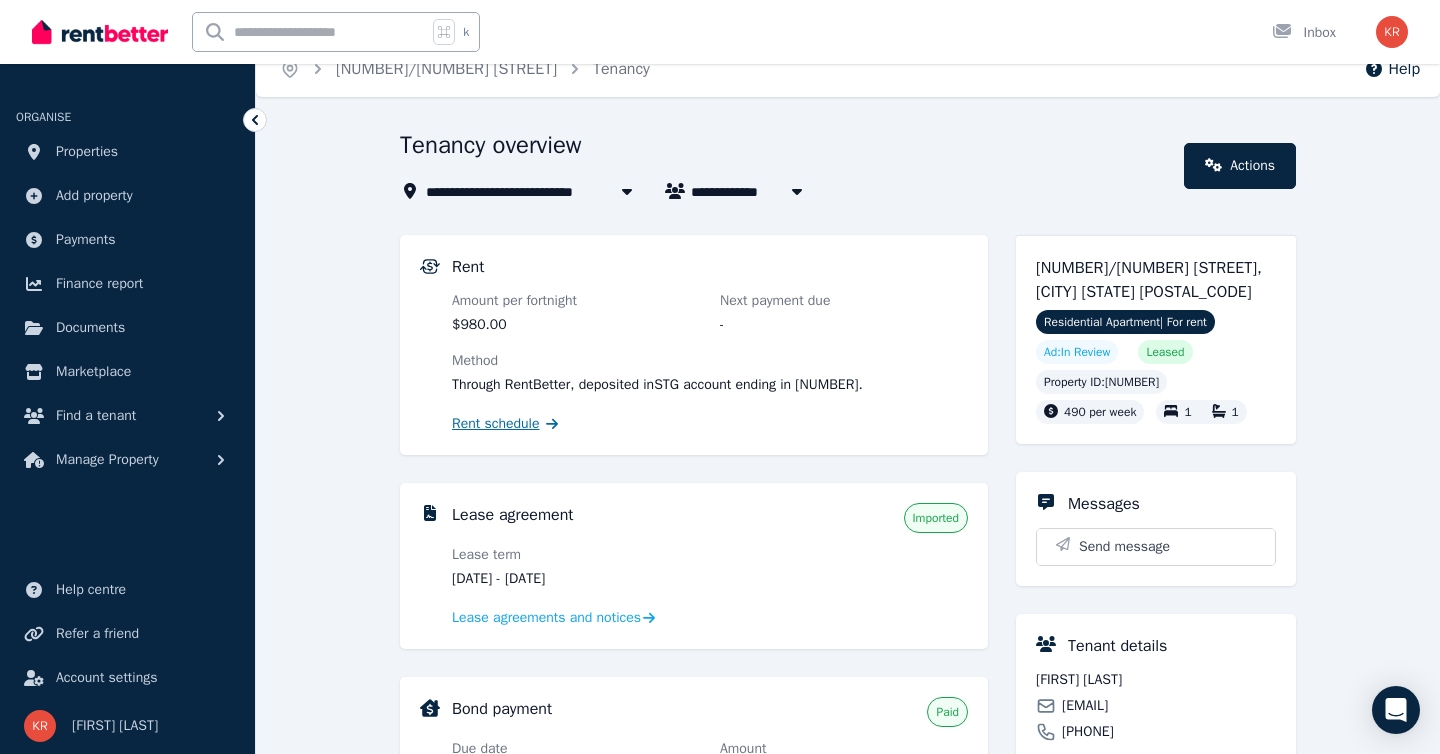 scroll, scrollTop: 25, scrollLeft: 0, axis: vertical 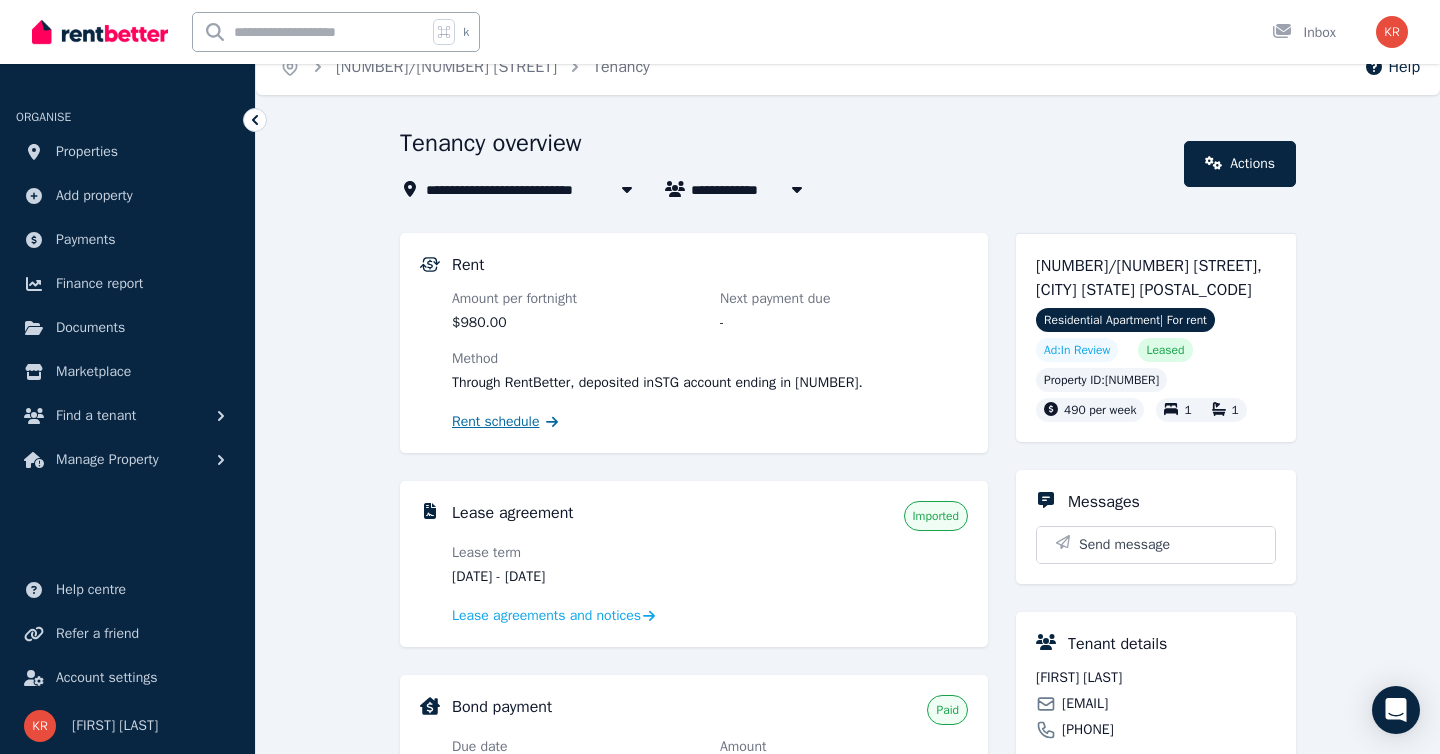 click on "Rent schedule" at bounding box center (496, 422) 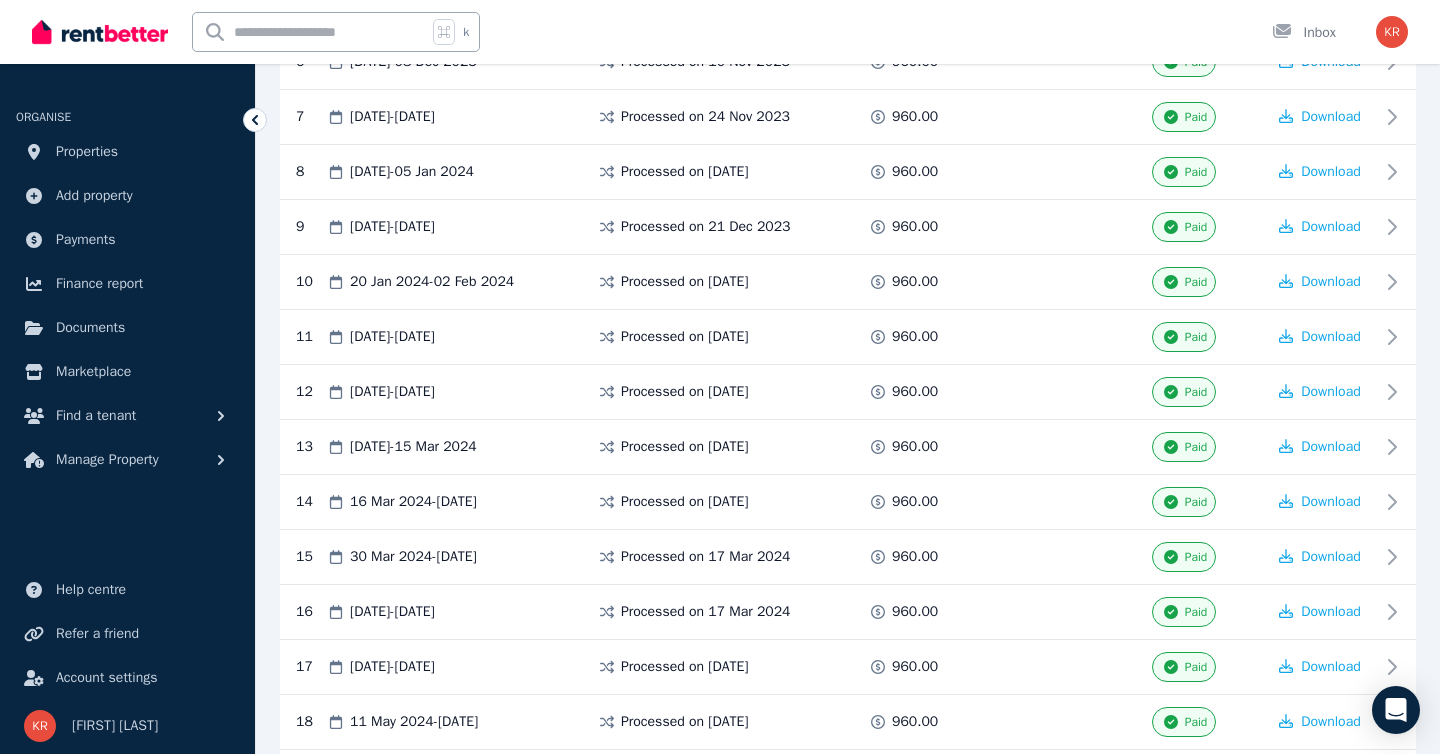 scroll, scrollTop: 0, scrollLeft: 0, axis: both 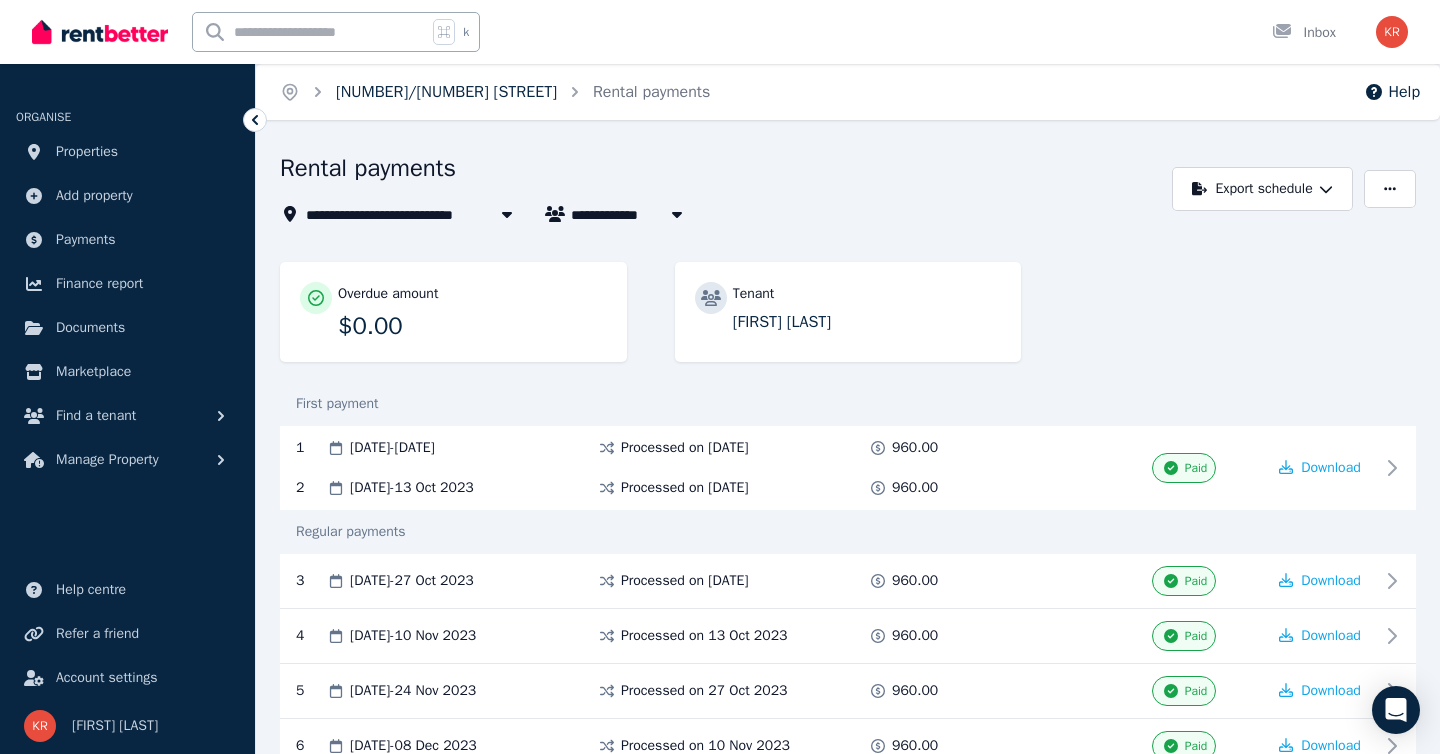 click on "[NUMBER]/[NUMBER] [STREET]" at bounding box center (446, 92) 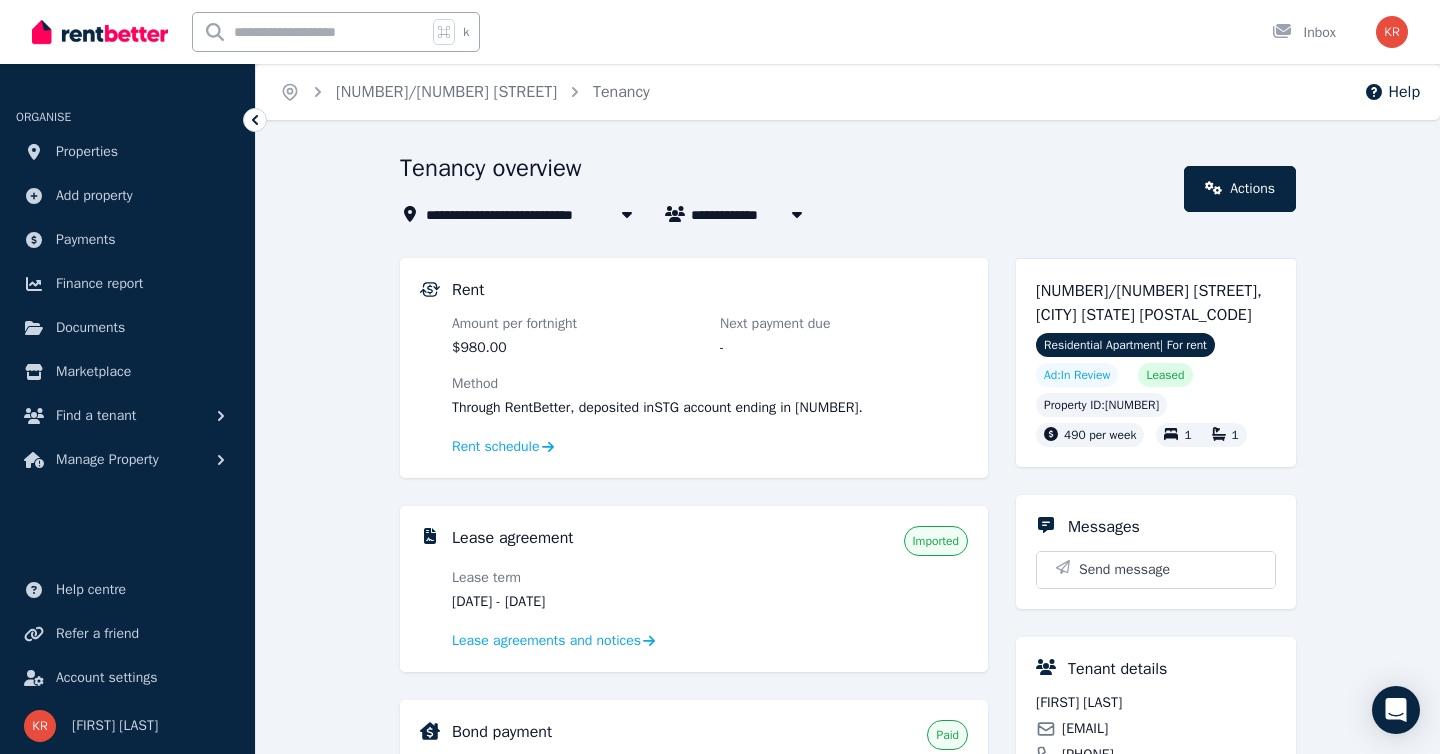 click on "[NUMBER]/[NUMBER] [STREET]" at bounding box center [446, 92] 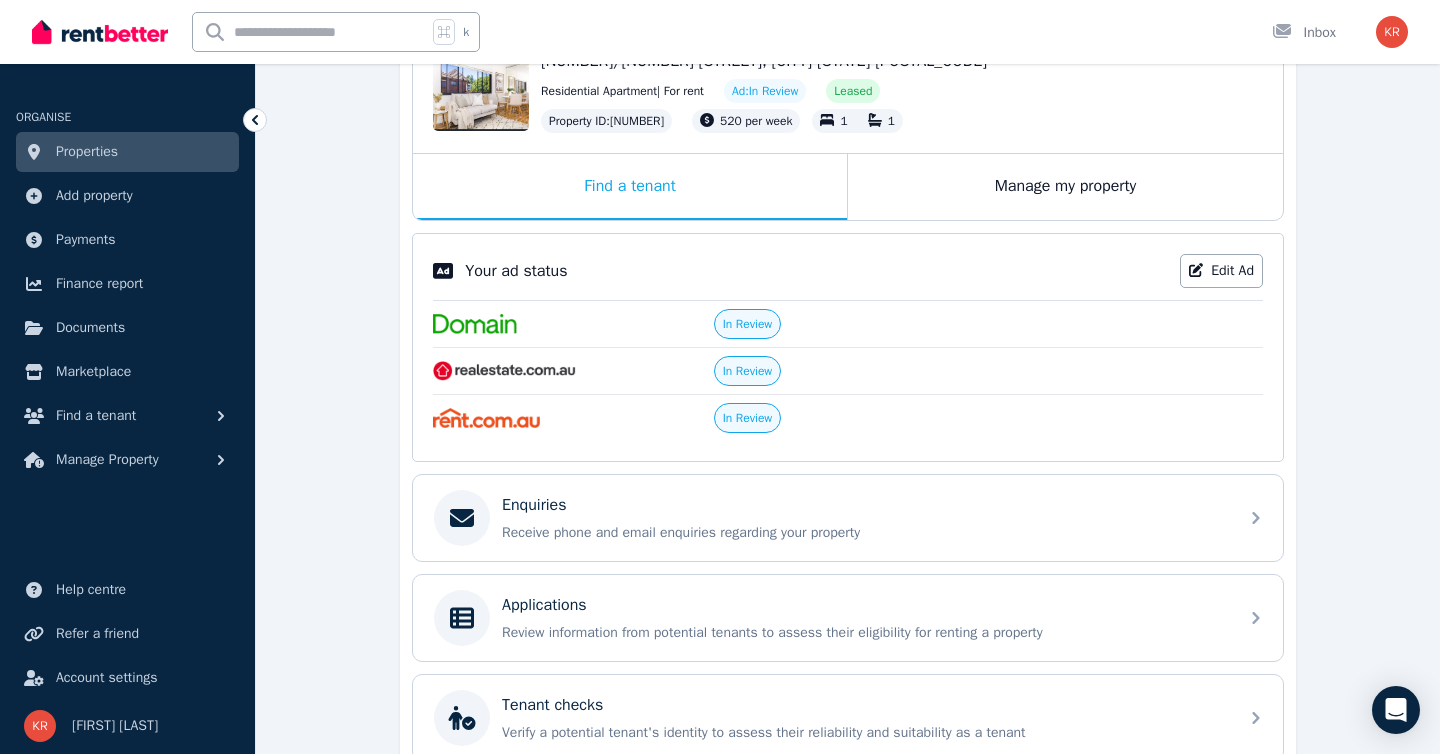scroll, scrollTop: 0, scrollLeft: 0, axis: both 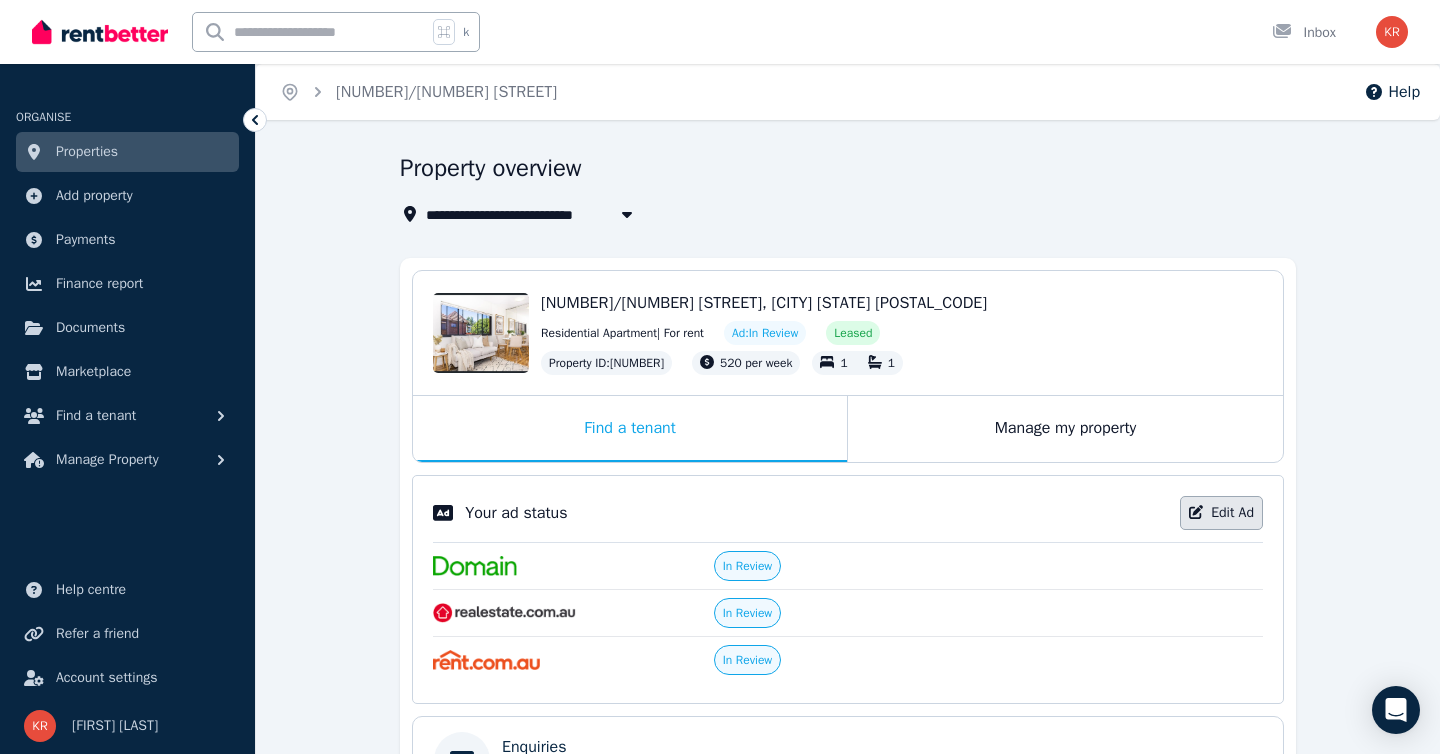 click on "Edit Ad" at bounding box center [1221, 513] 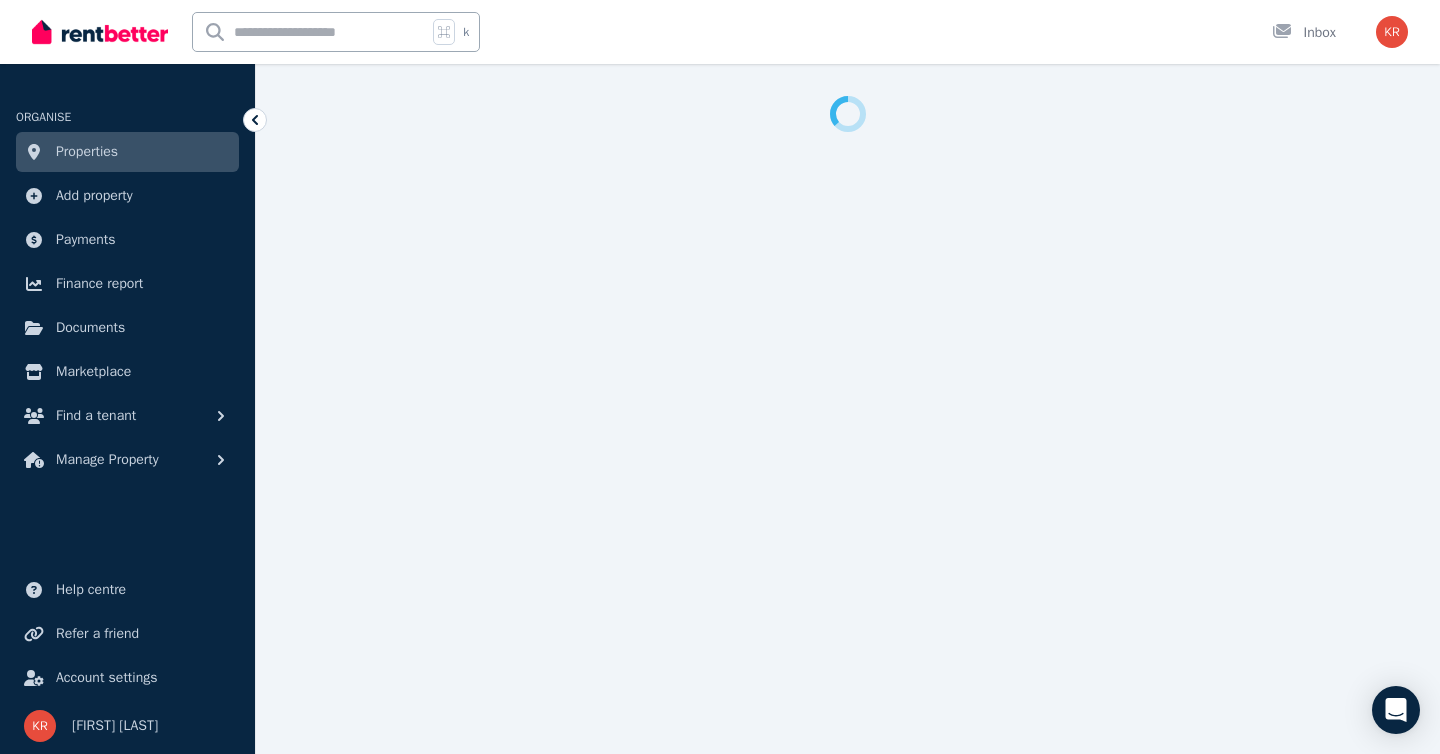 select on "***" 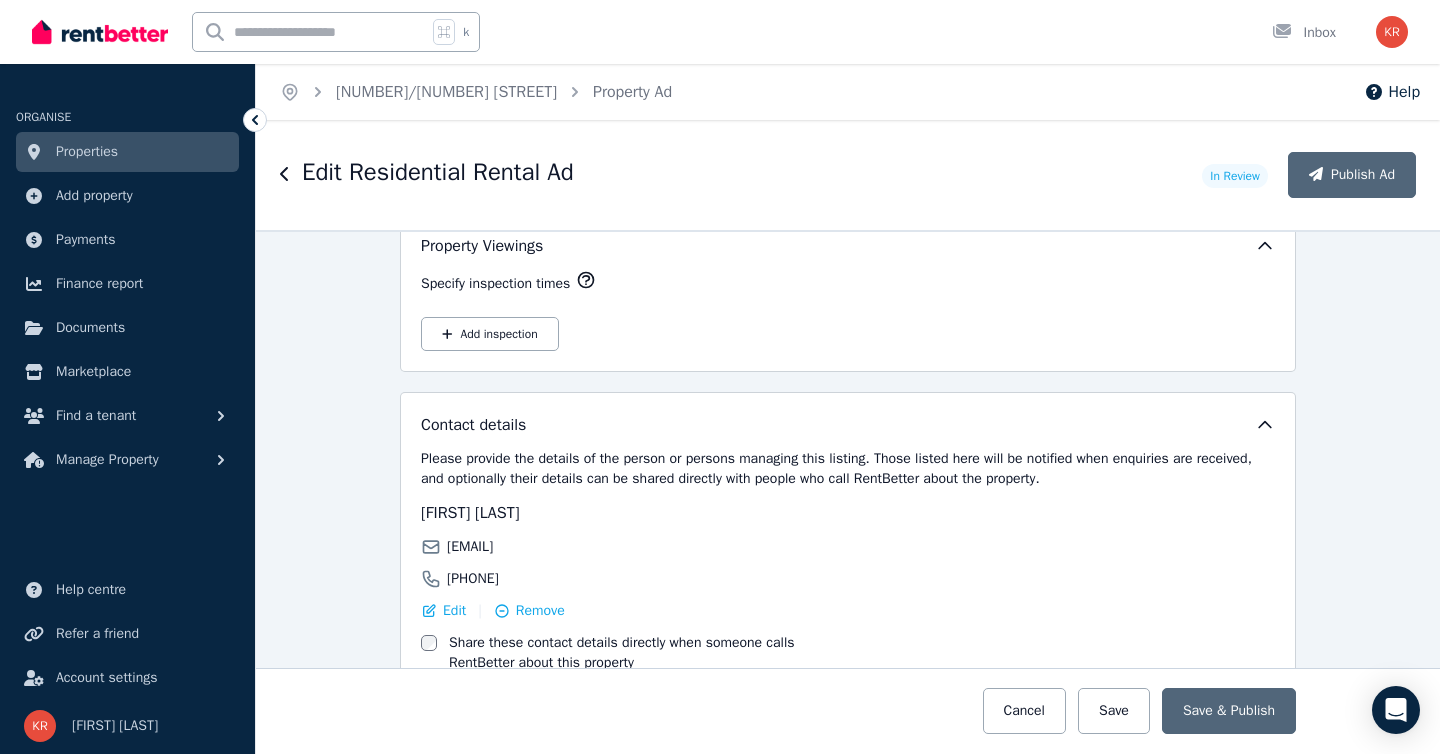 scroll, scrollTop: 3465, scrollLeft: 0, axis: vertical 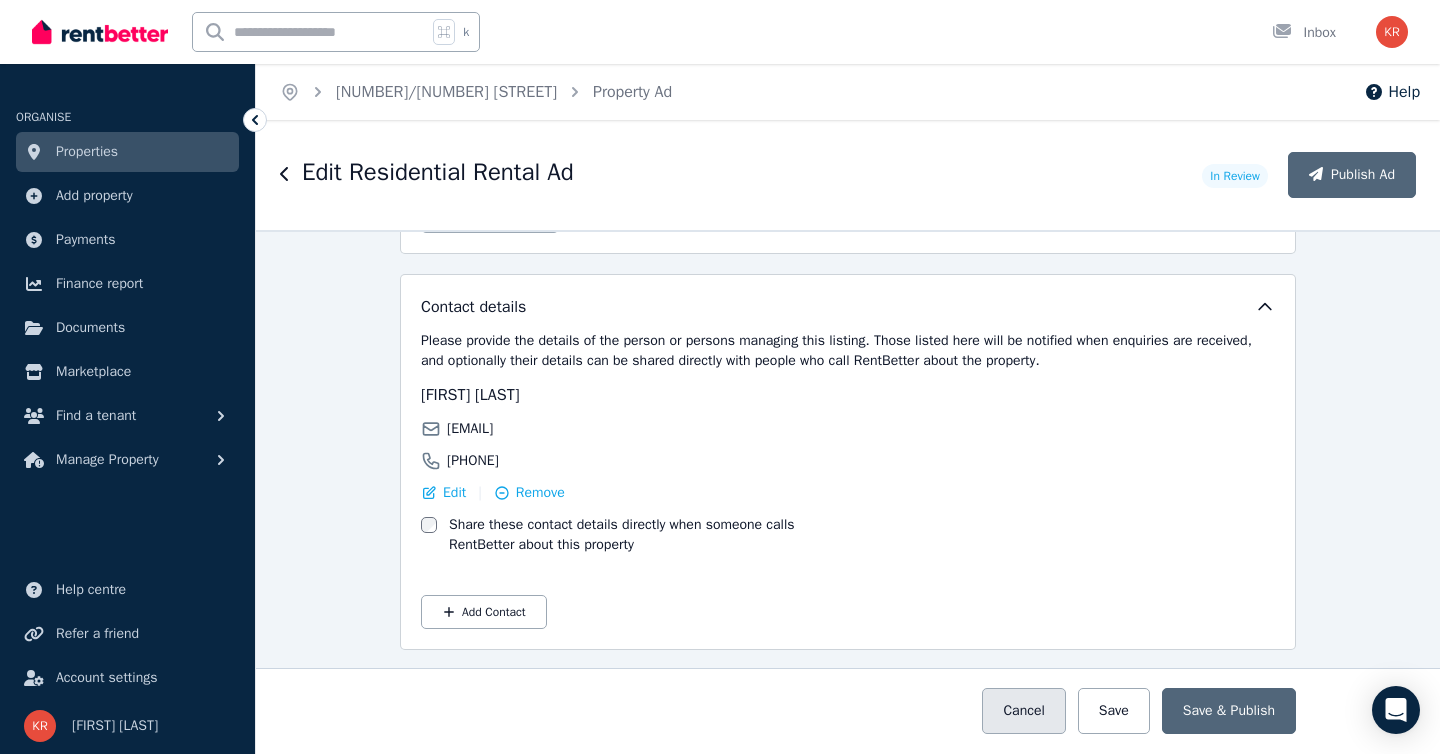 click on "Cancel" at bounding box center (1023, 711) 